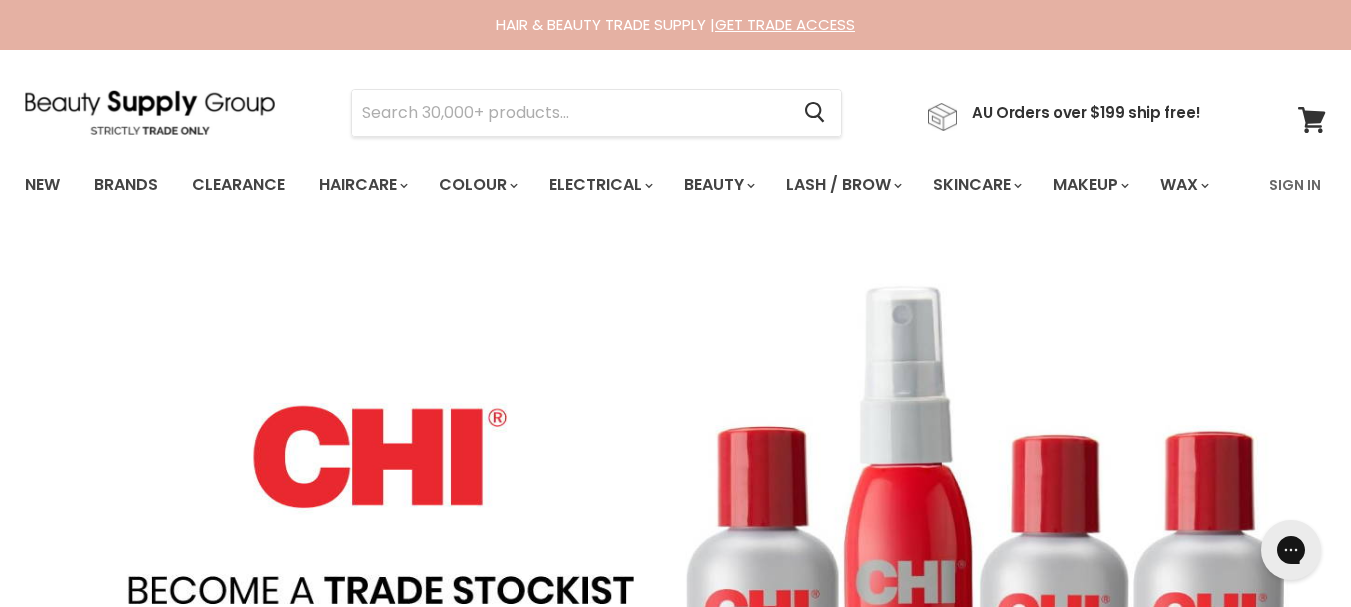 scroll, scrollTop: 0, scrollLeft: 0, axis: both 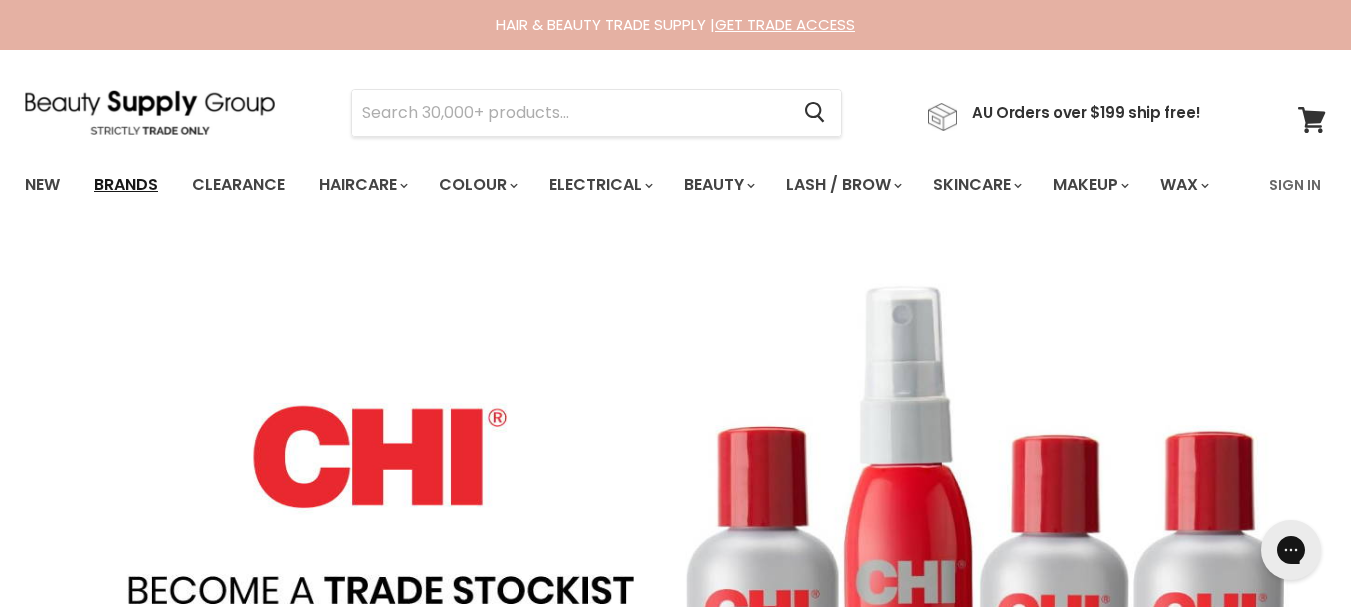 click on "Brands" at bounding box center [126, 185] 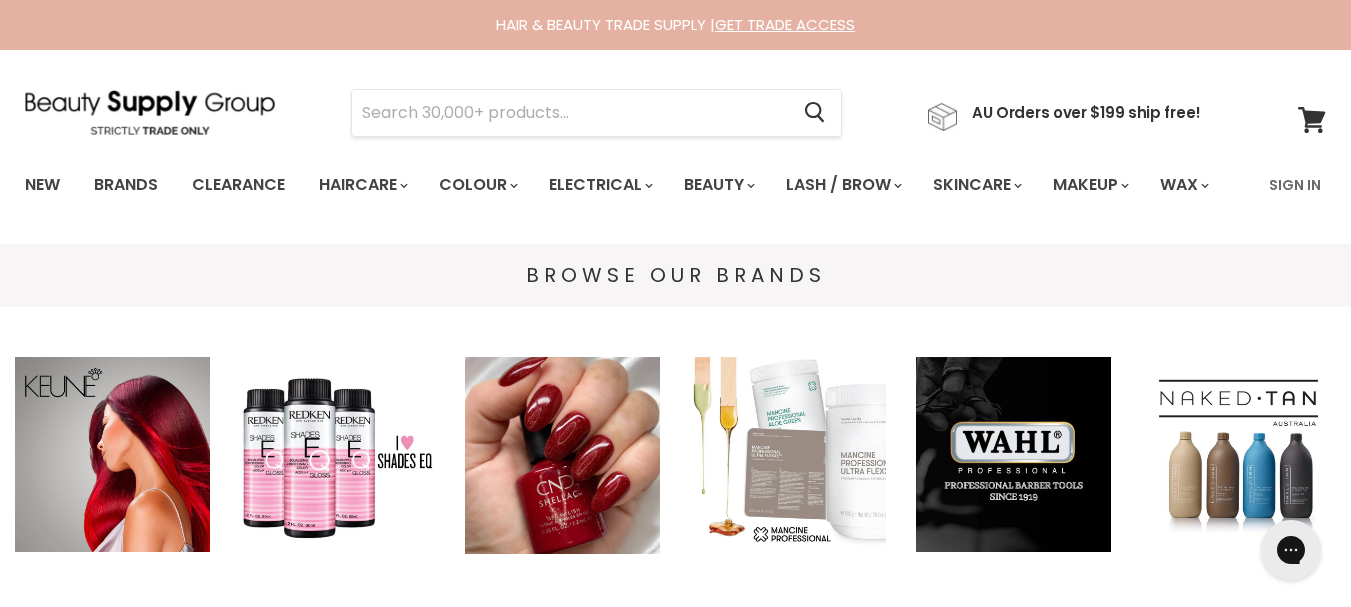 scroll, scrollTop: 0, scrollLeft: 0, axis: both 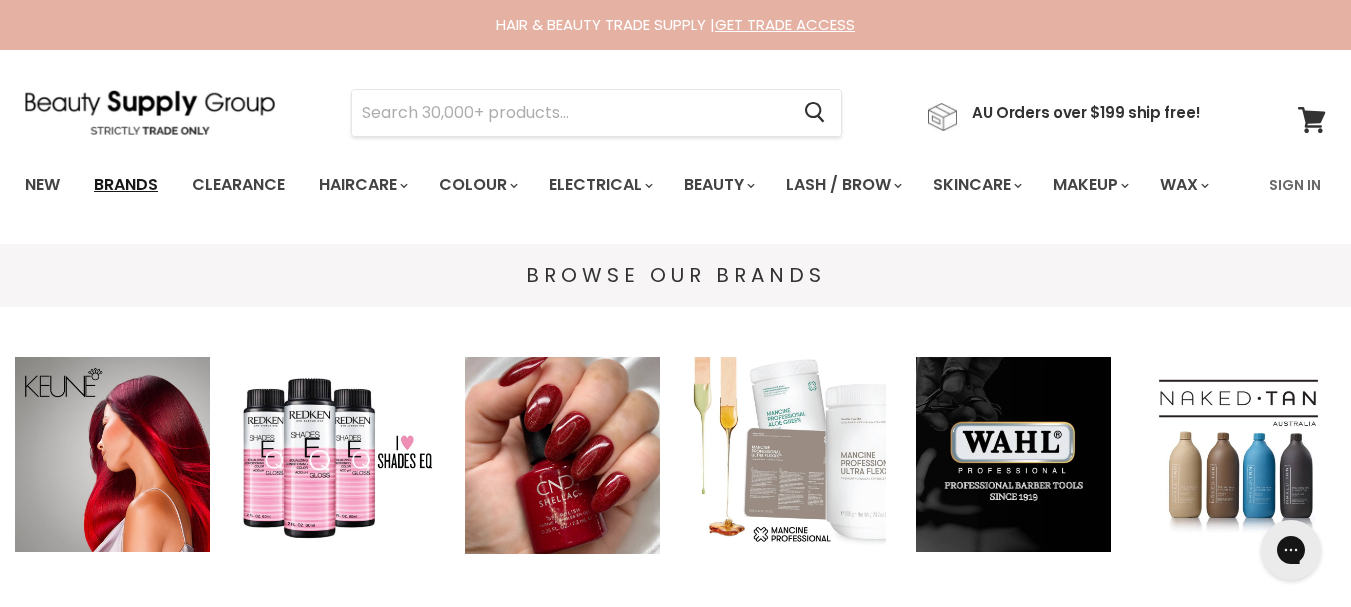 click on "Brands" at bounding box center (126, 185) 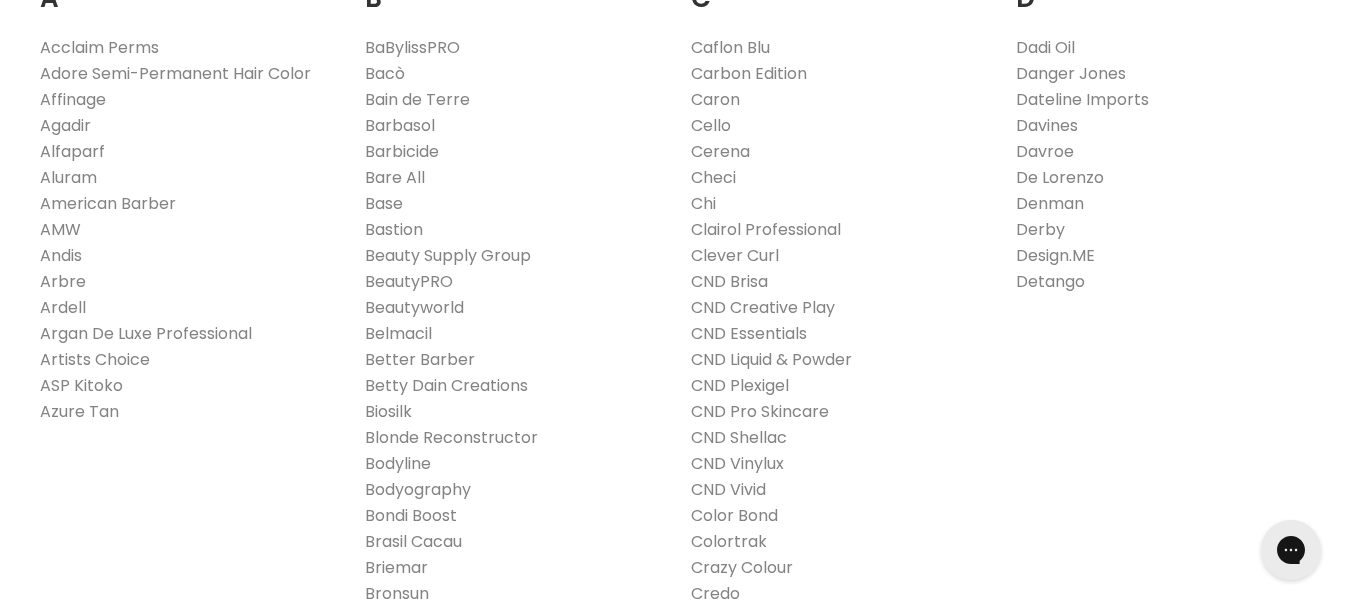 scroll, scrollTop: 700, scrollLeft: 0, axis: vertical 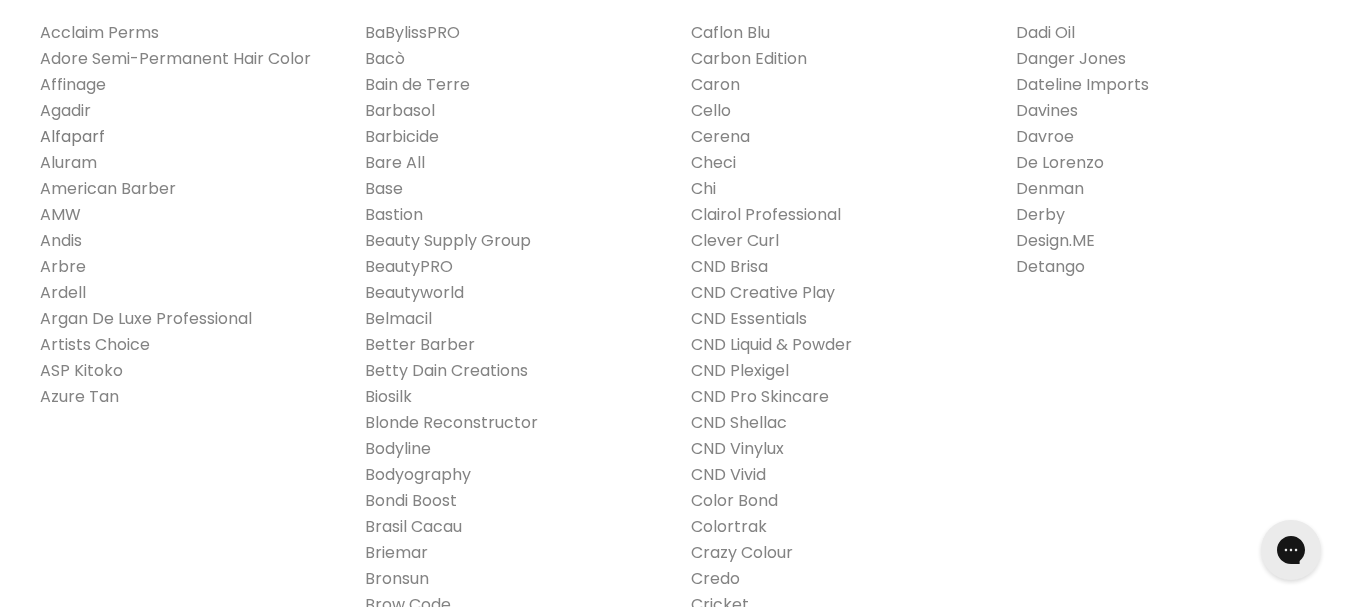 click on "Alfaparf" at bounding box center [72, 136] 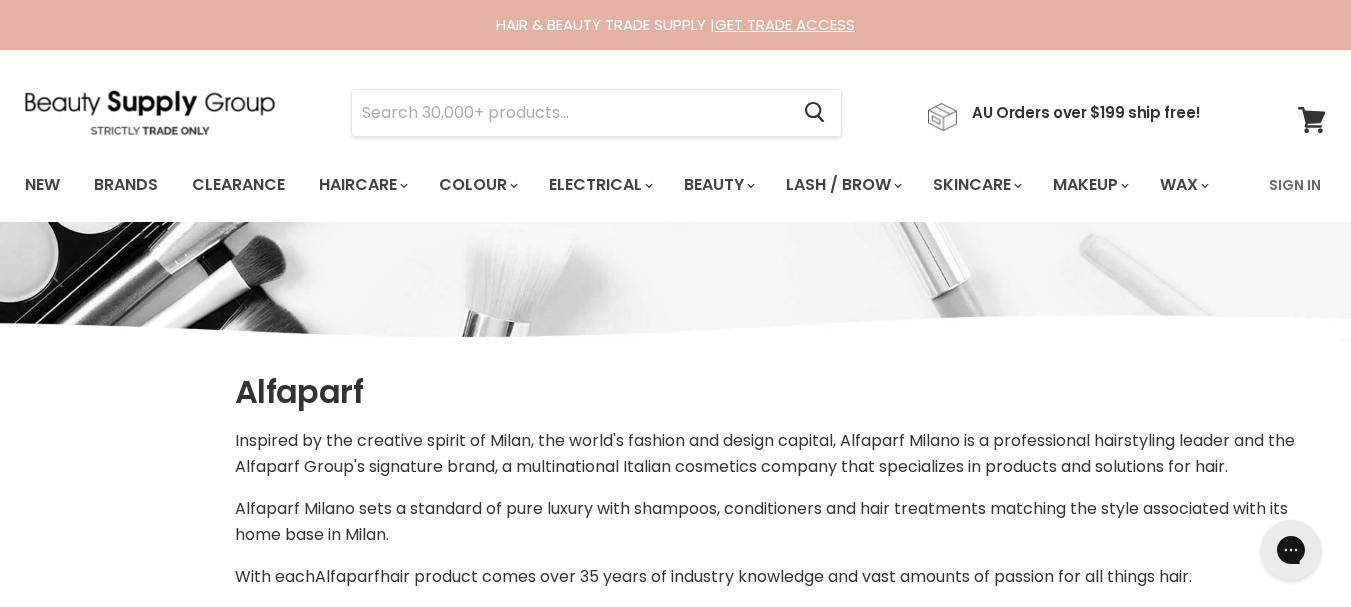 scroll, scrollTop: 0, scrollLeft: 0, axis: both 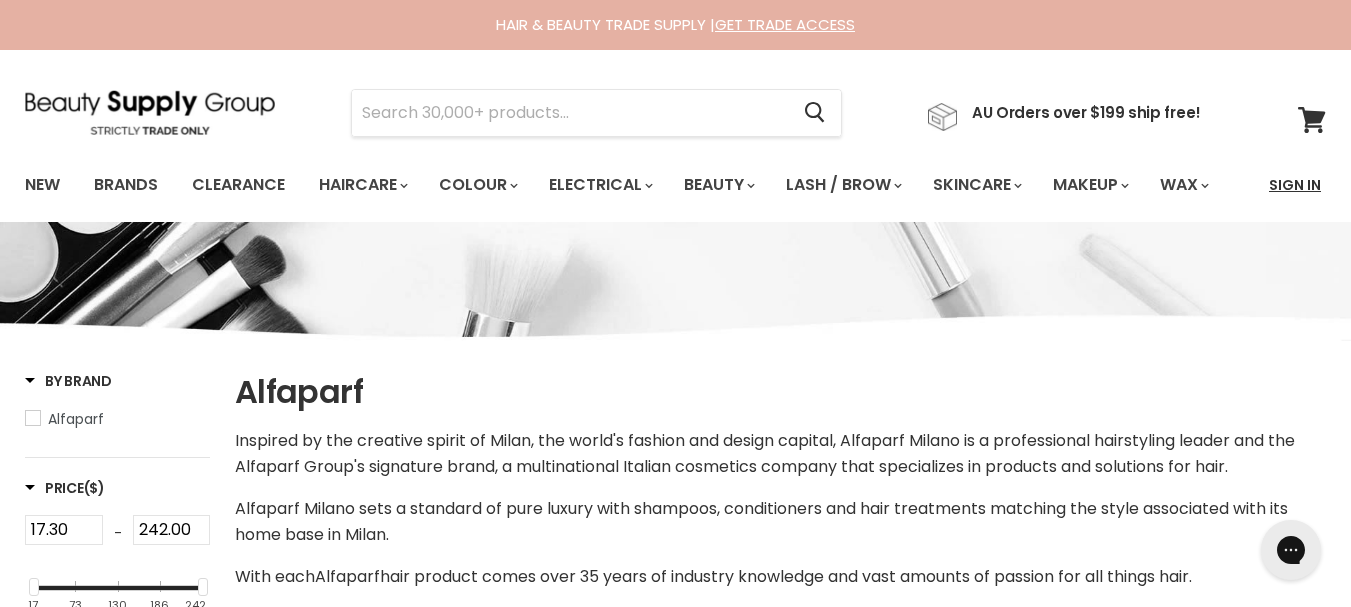 click on "Sign In" at bounding box center [1295, 185] 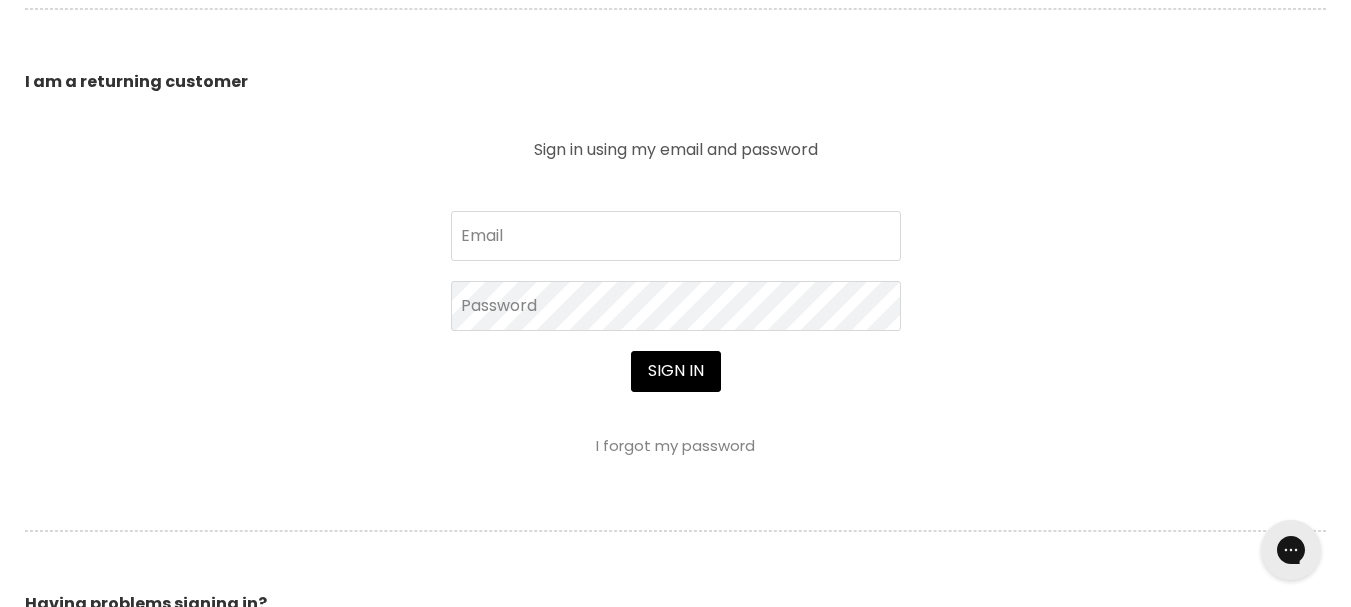 scroll, scrollTop: 700, scrollLeft: 0, axis: vertical 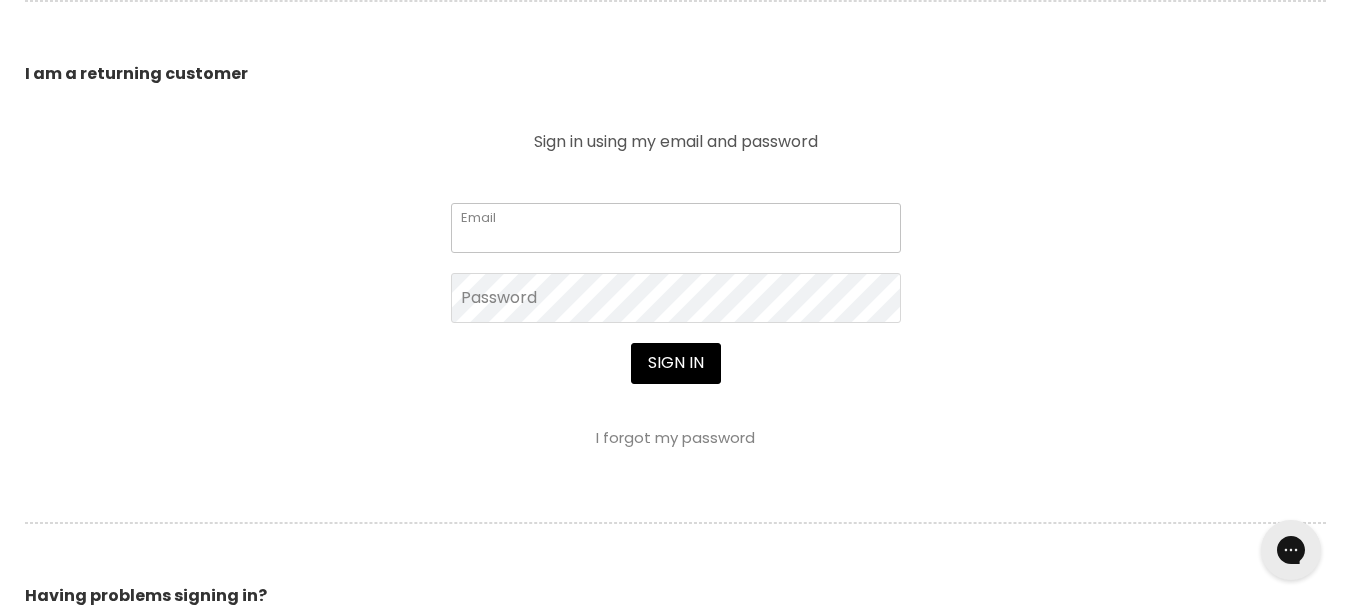 click on "Email" at bounding box center (676, 228) 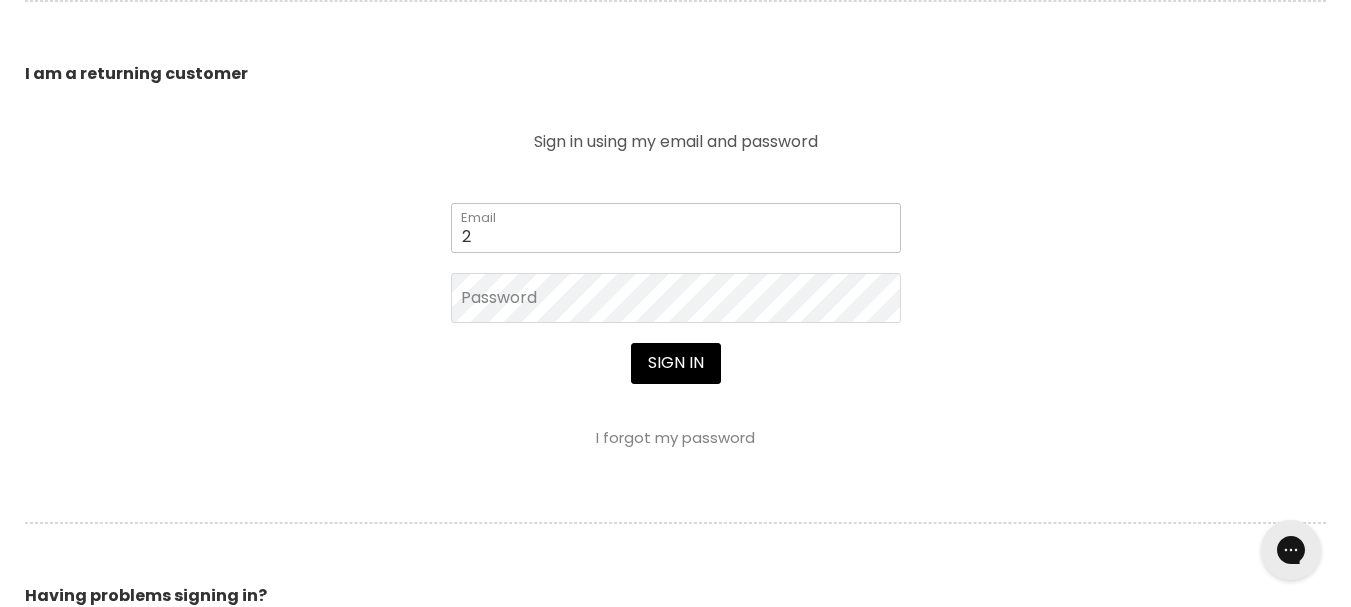 type on "2nvhairboutique@gmail.com" 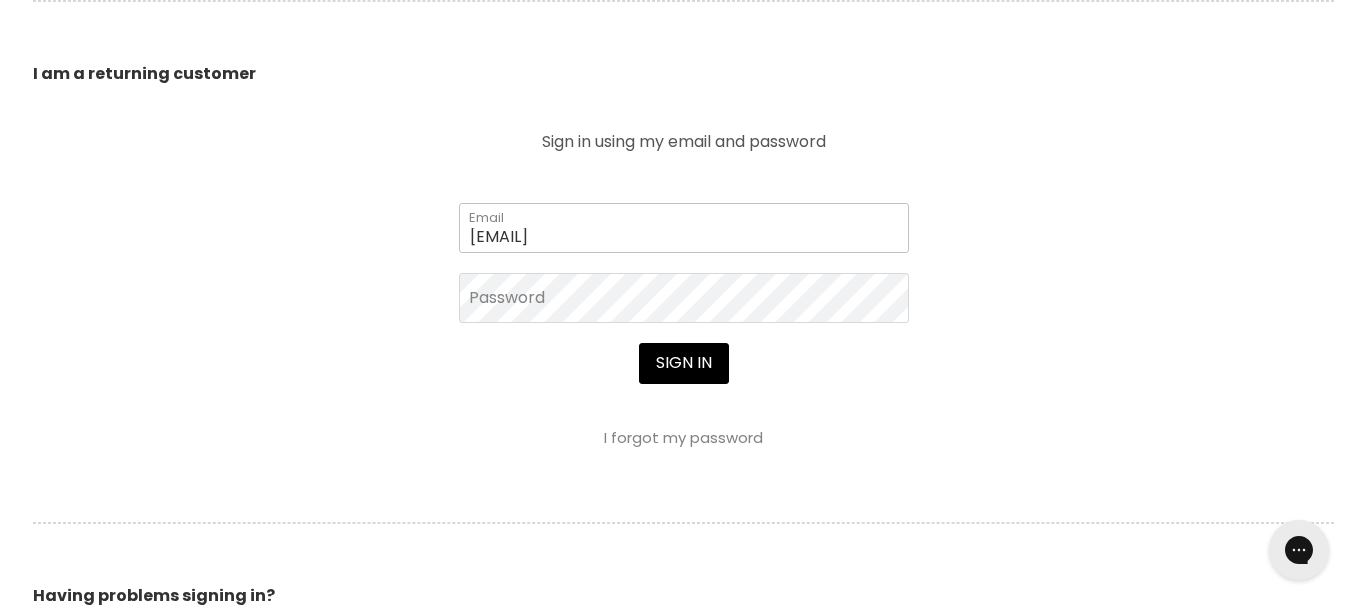 scroll, scrollTop: 644, scrollLeft: 0, axis: vertical 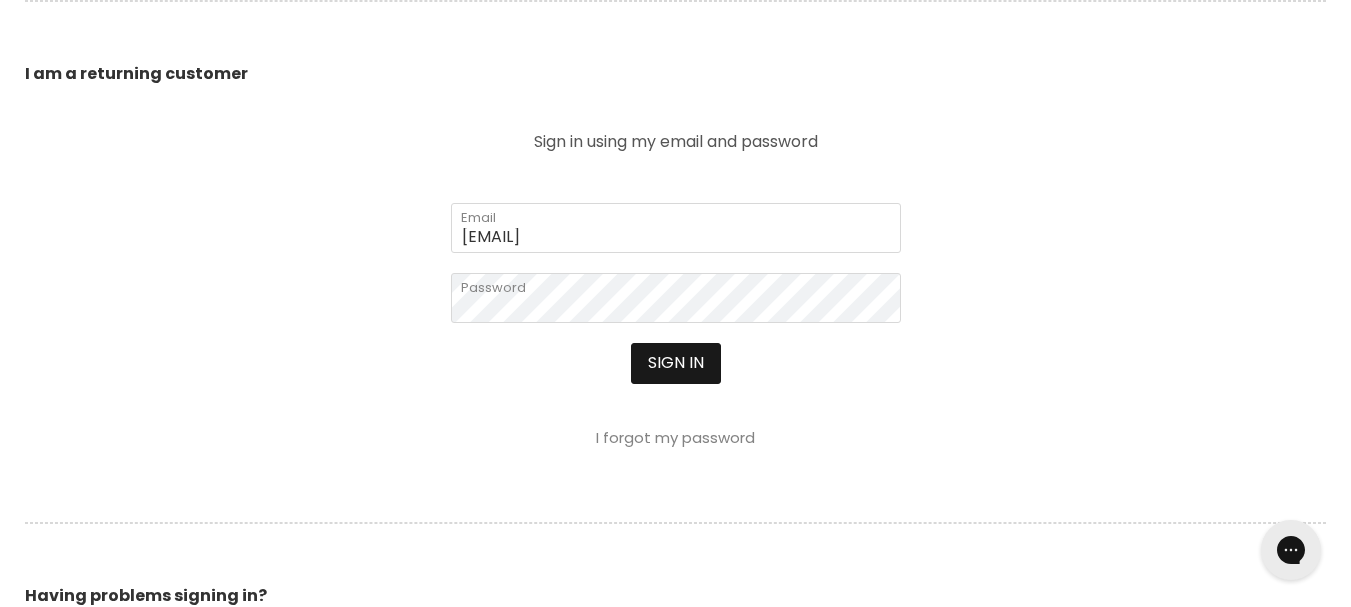 click on "Sign in" at bounding box center (676, 363) 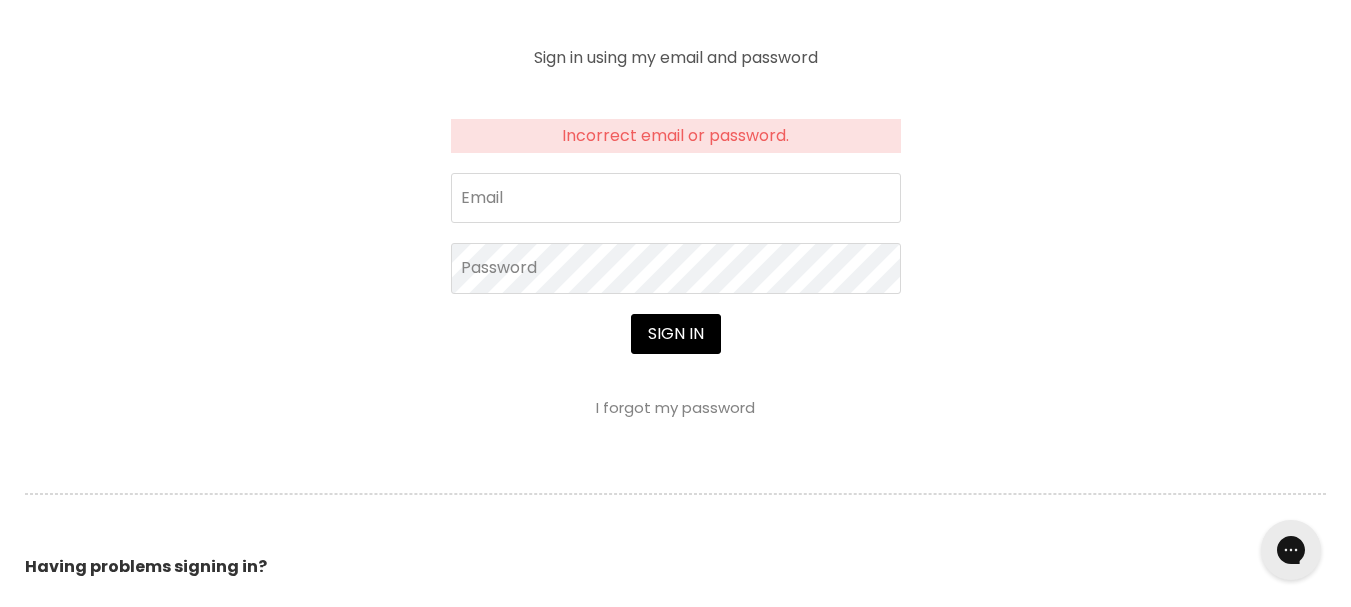 scroll, scrollTop: 800, scrollLeft: 0, axis: vertical 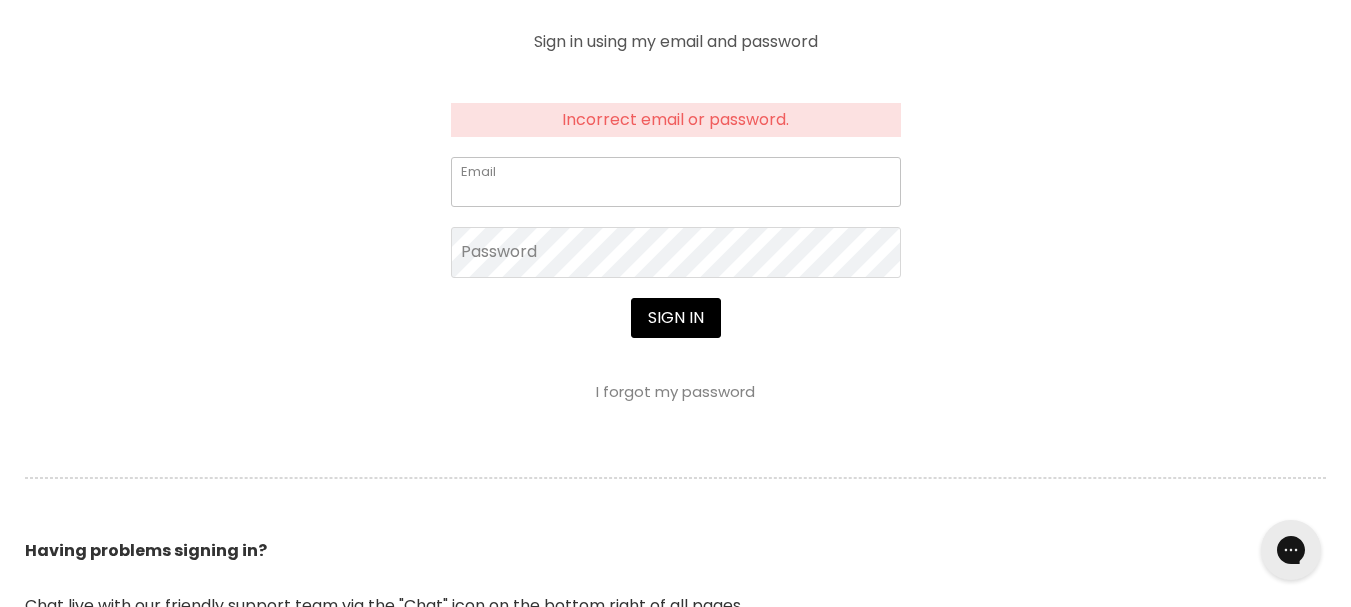 click on "Email" at bounding box center (676, 182) 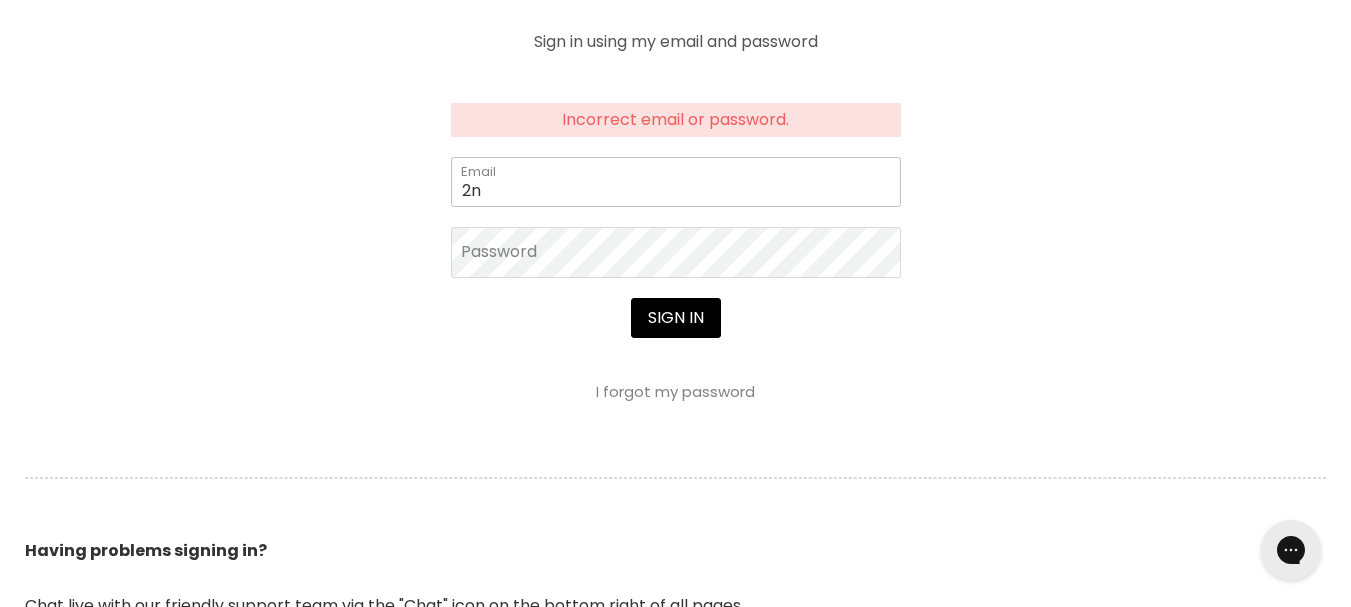 type on "2nvhairboutique@gmail.com" 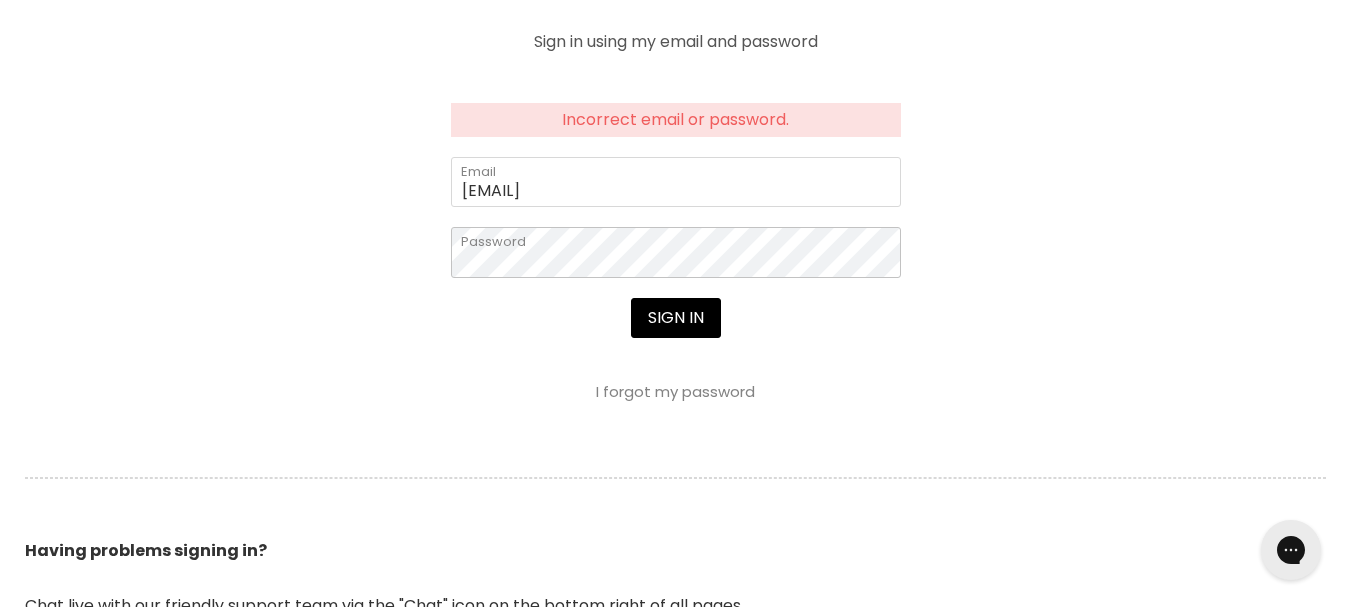 click on "Skip to content
HAIR & BEAUTY TRADE SUPPLY   |    GET TRADE ACCESS
HAIR & BEAUTY TRADE SUPPLY   |    GET TRADE ACCESS
Menu
Cancel" at bounding box center (675, 325) 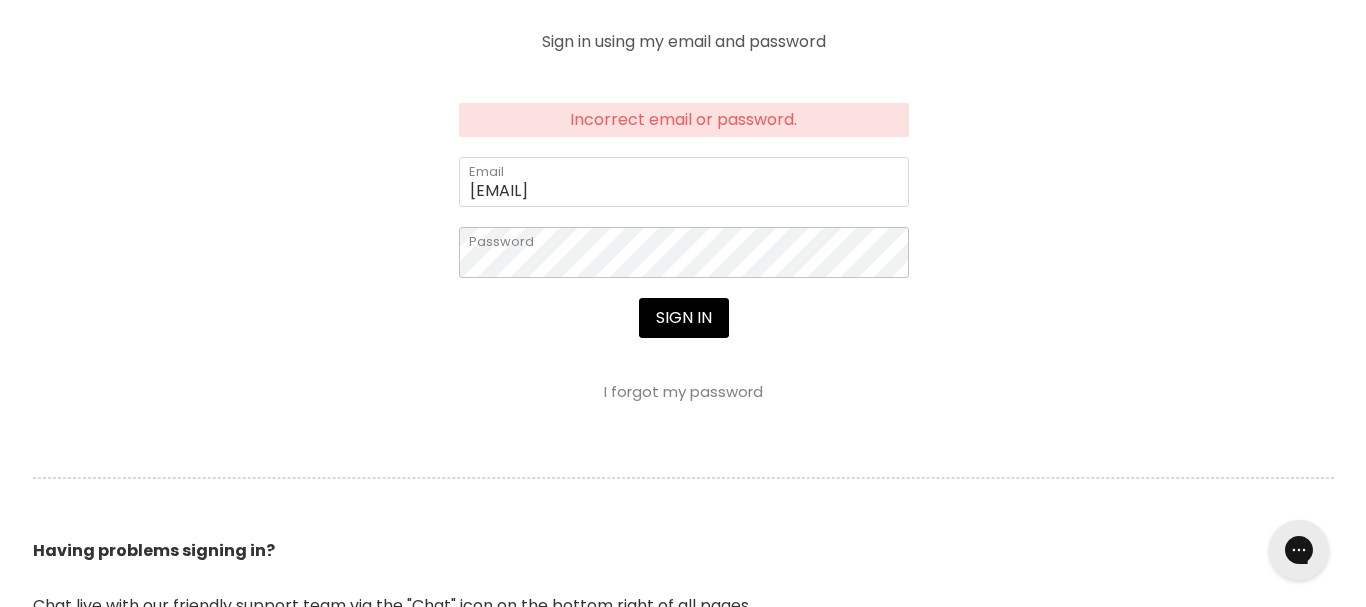scroll, scrollTop: 744, scrollLeft: 0, axis: vertical 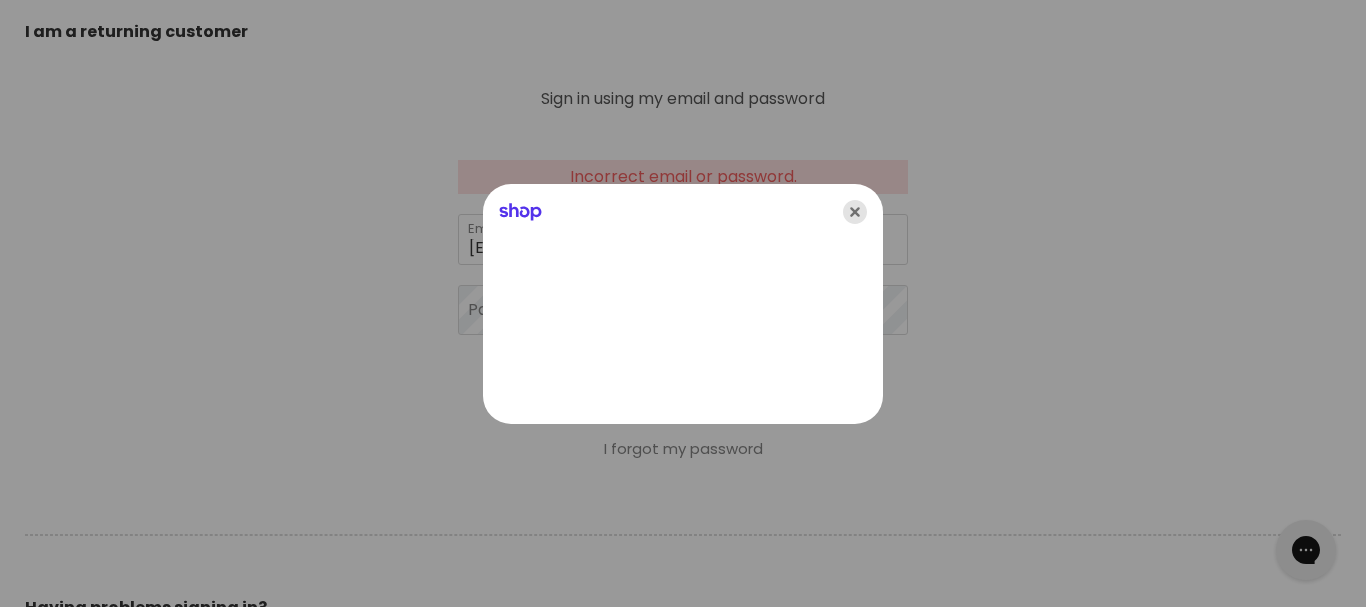 click 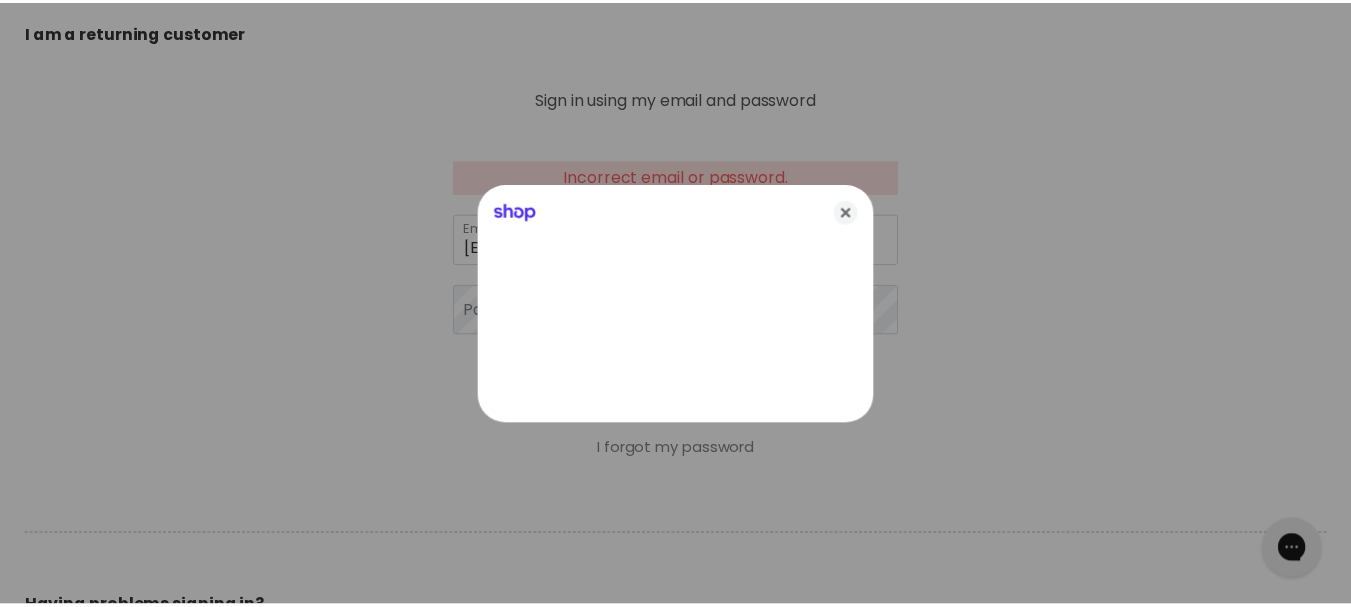 scroll, scrollTop: 800, scrollLeft: 0, axis: vertical 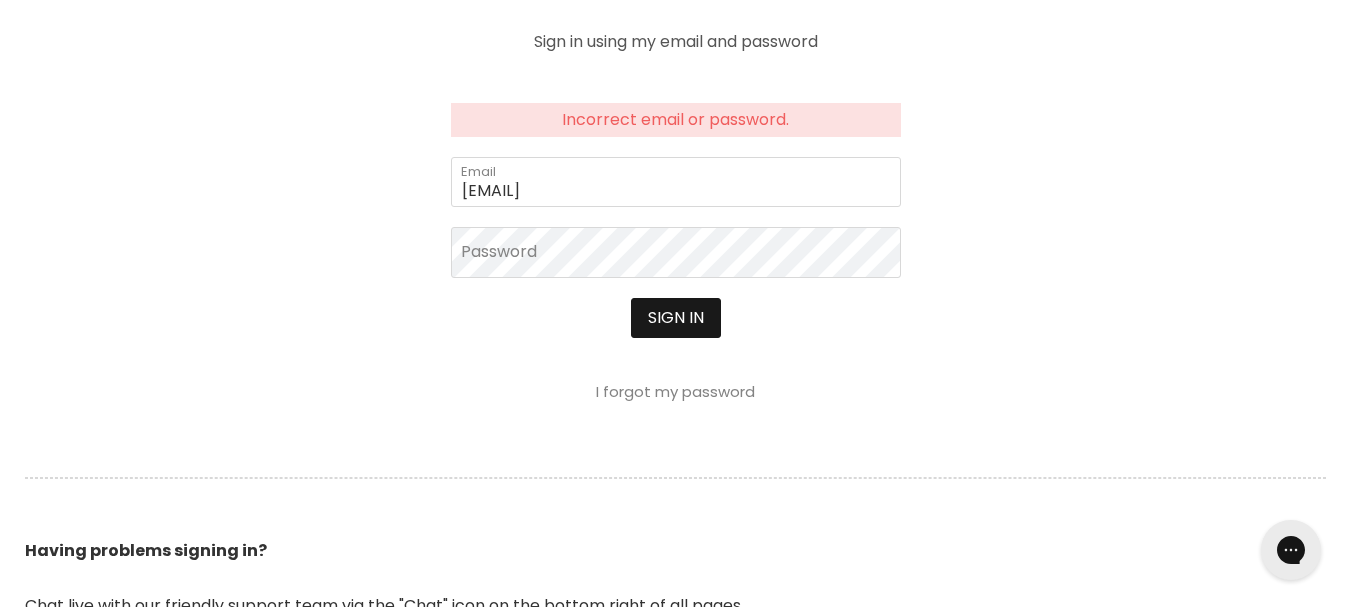 click on "Sign in" at bounding box center [676, 318] 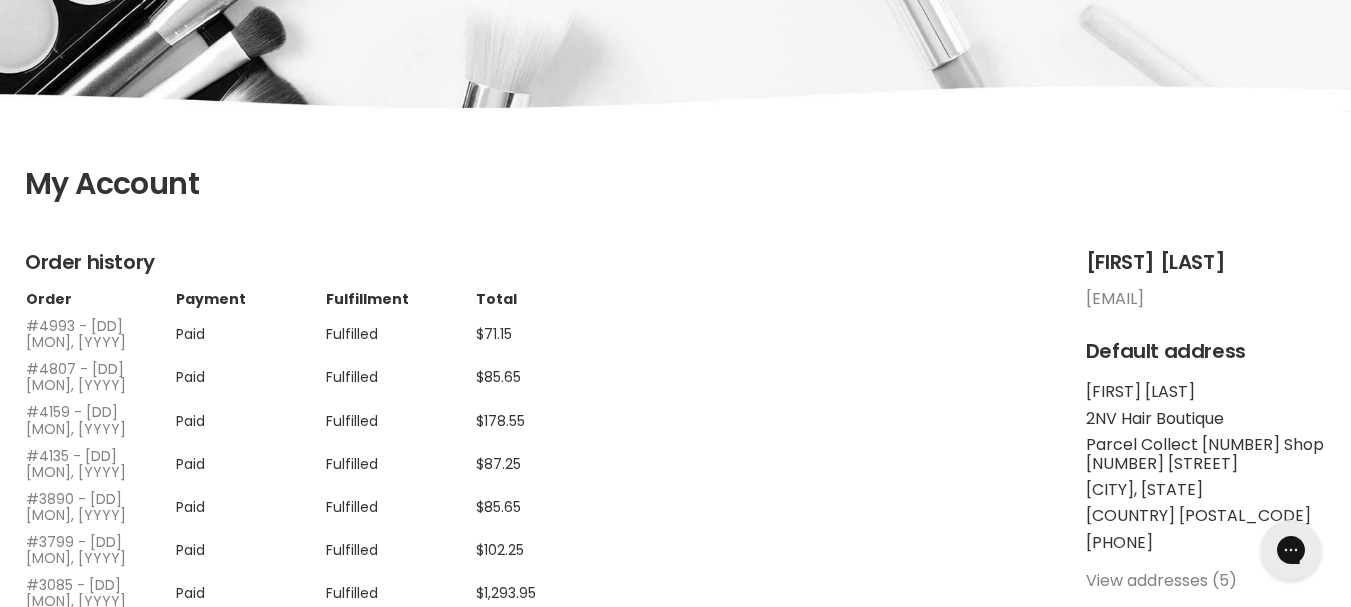 scroll, scrollTop: 100, scrollLeft: 0, axis: vertical 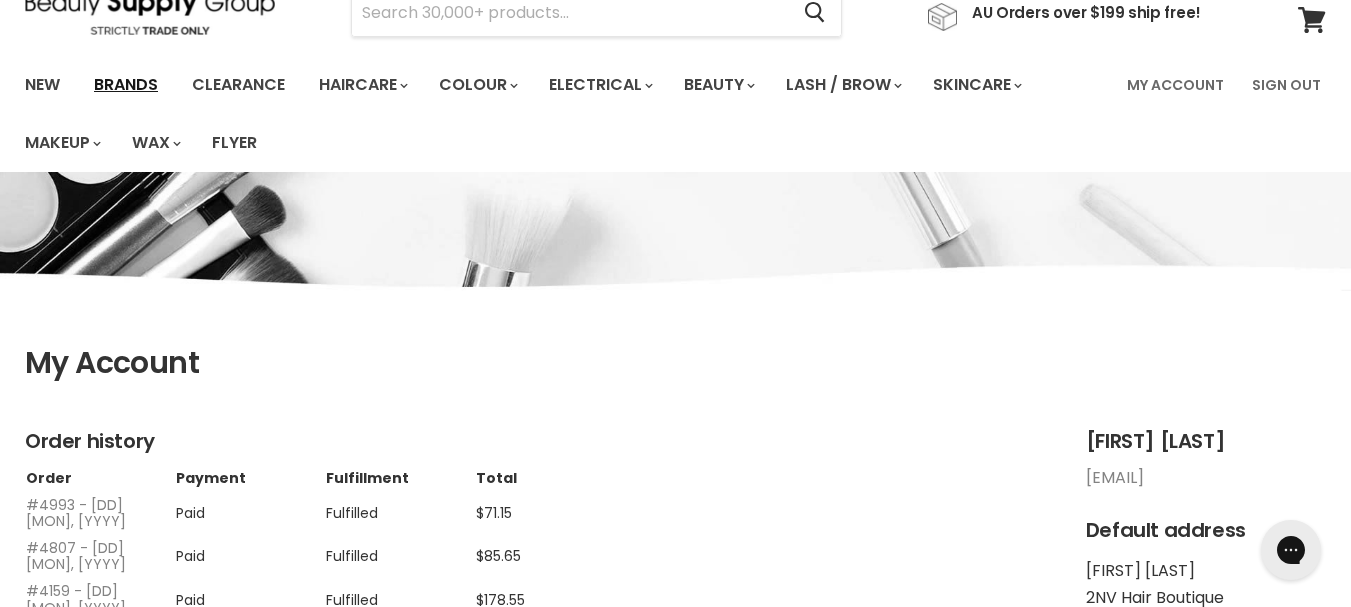 click on "Brands" at bounding box center [126, 85] 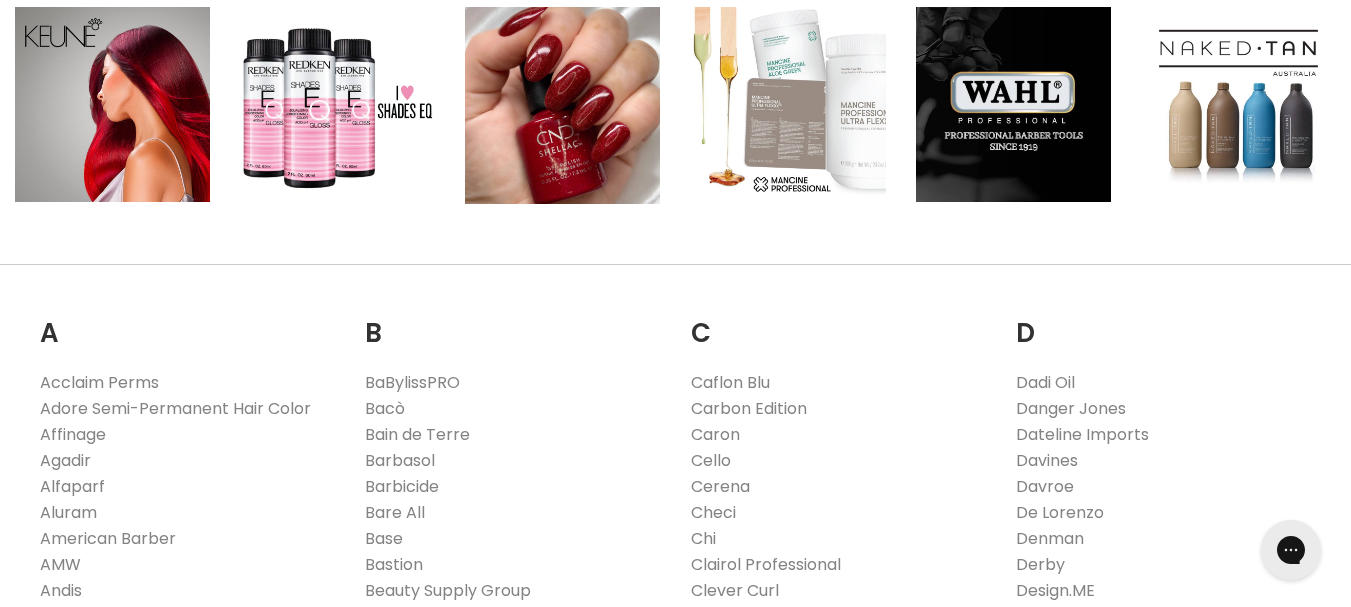 scroll, scrollTop: 600, scrollLeft: 0, axis: vertical 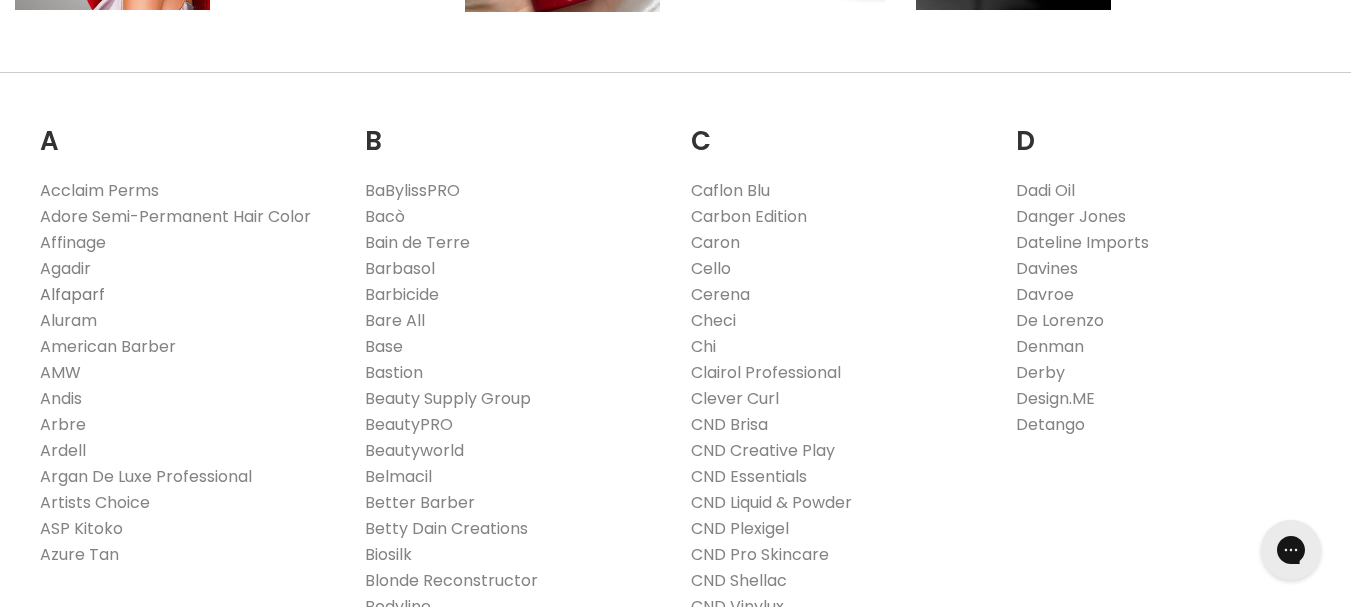 click on "Alfaparf" at bounding box center (72, 294) 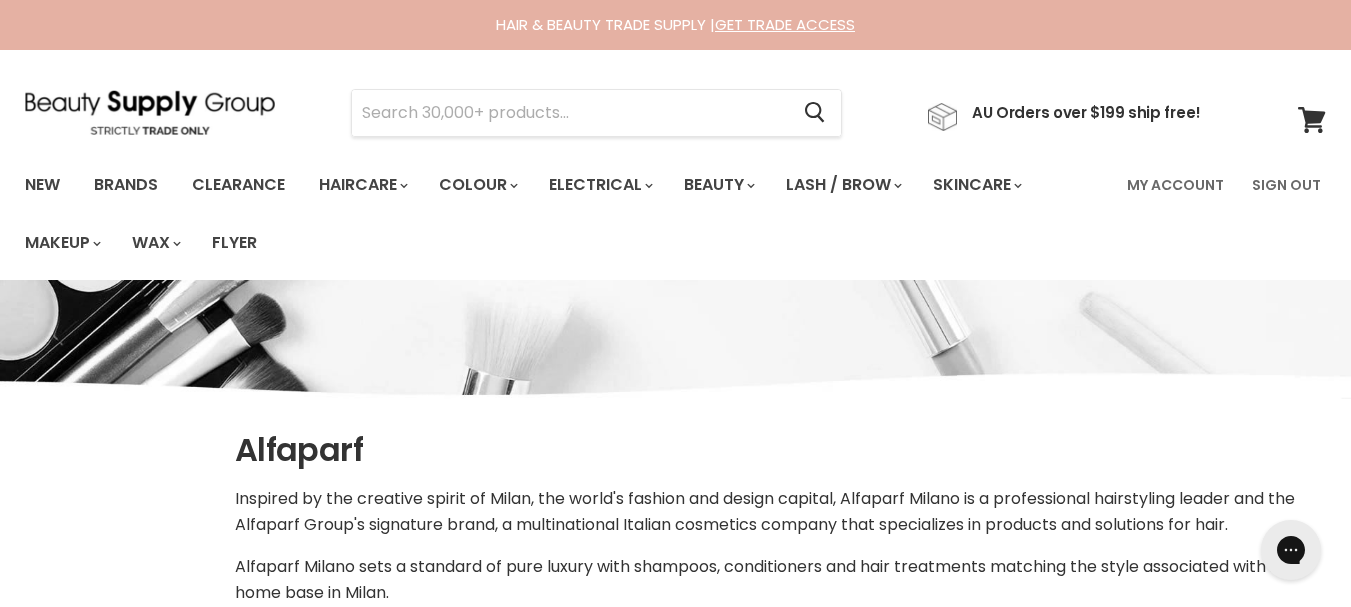 scroll, scrollTop: 0, scrollLeft: 0, axis: both 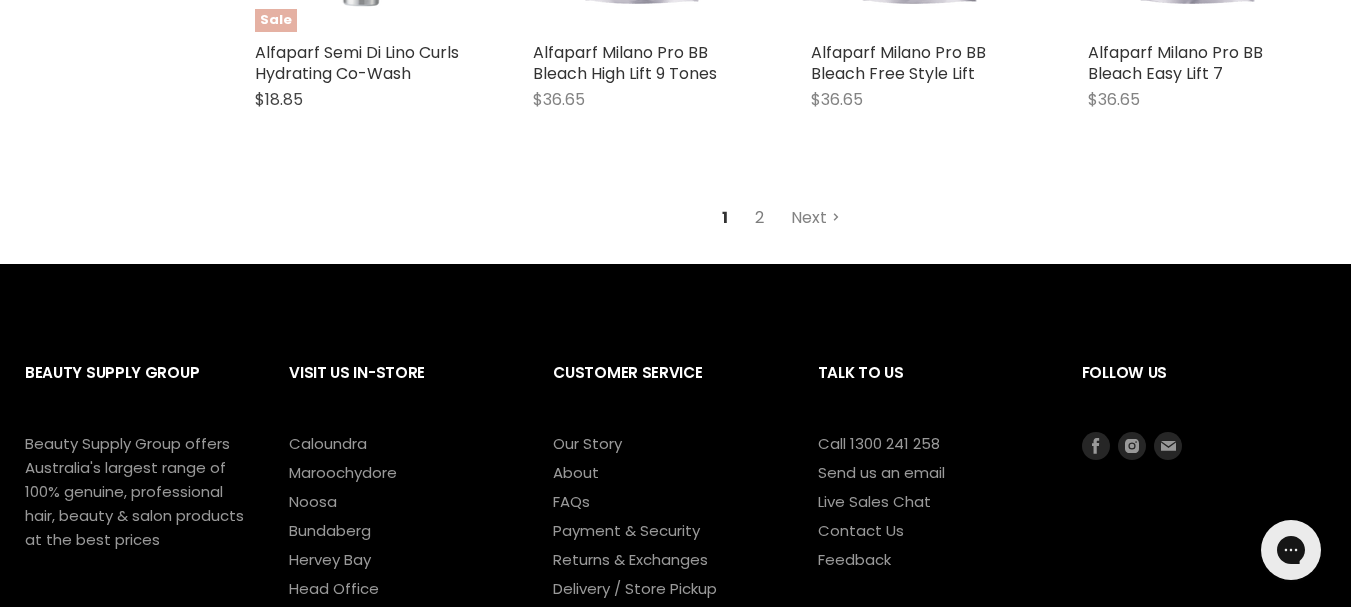 click on "2" at bounding box center (759, 218) 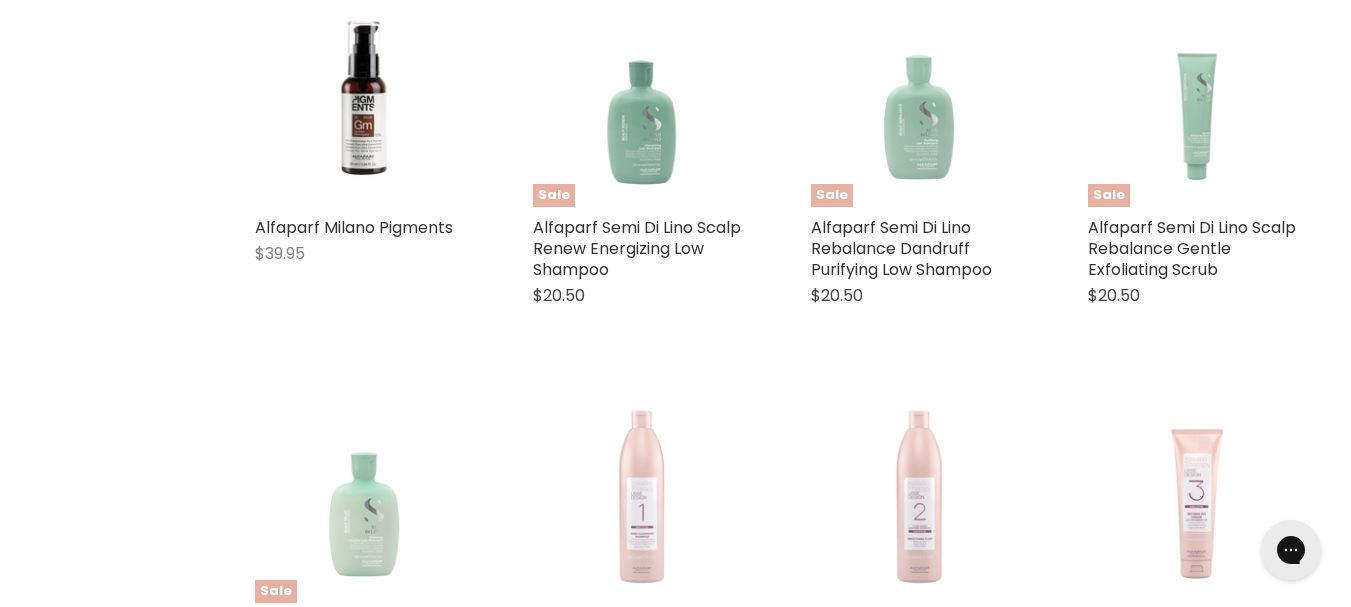 select on "manual" 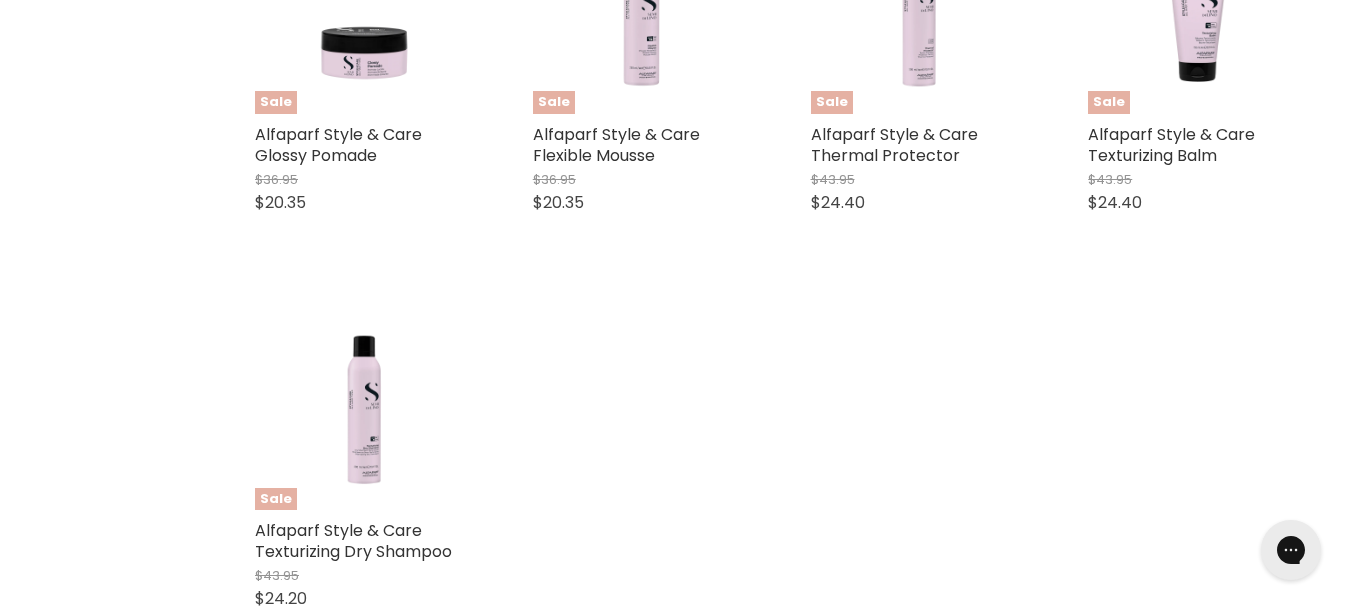 scroll, scrollTop: 2903, scrollLeft: 0, axis: vertical 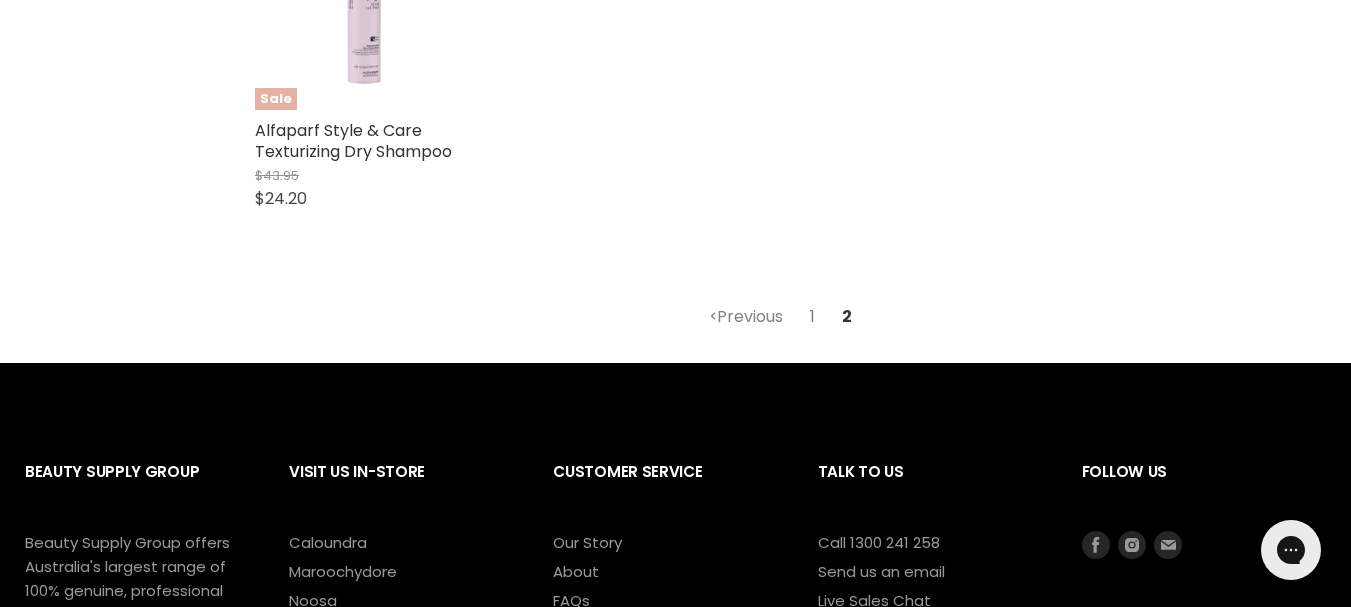 click on "1" at bounding box center (812, 317) 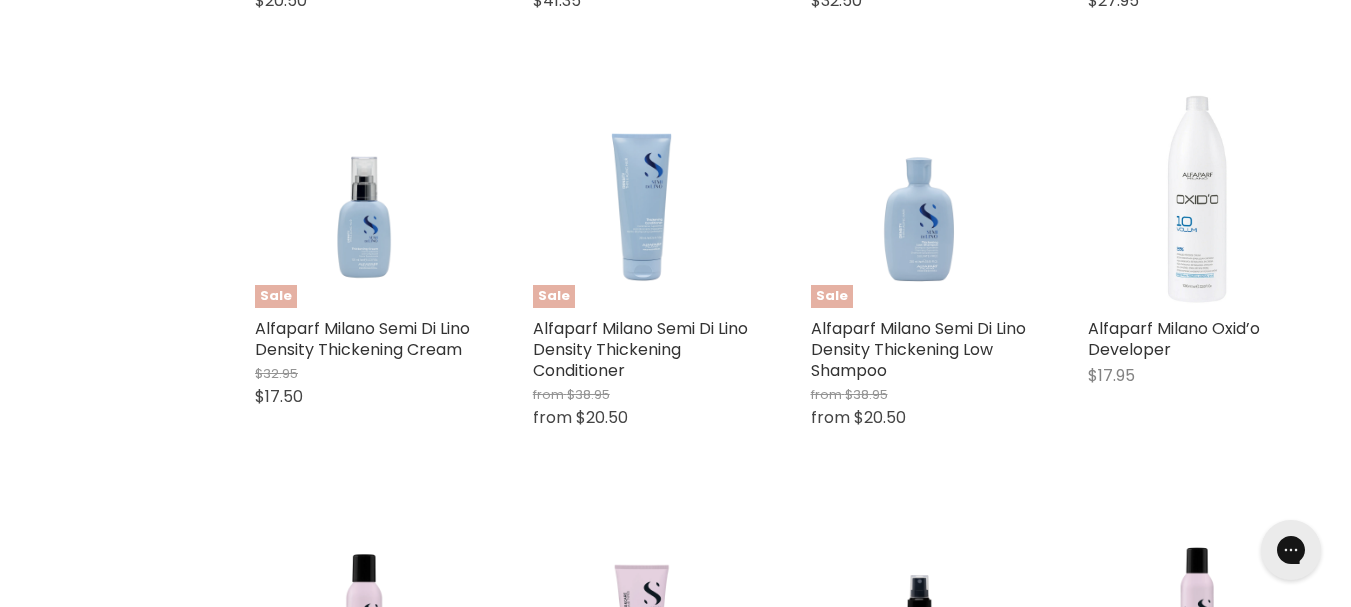 select on "manual" 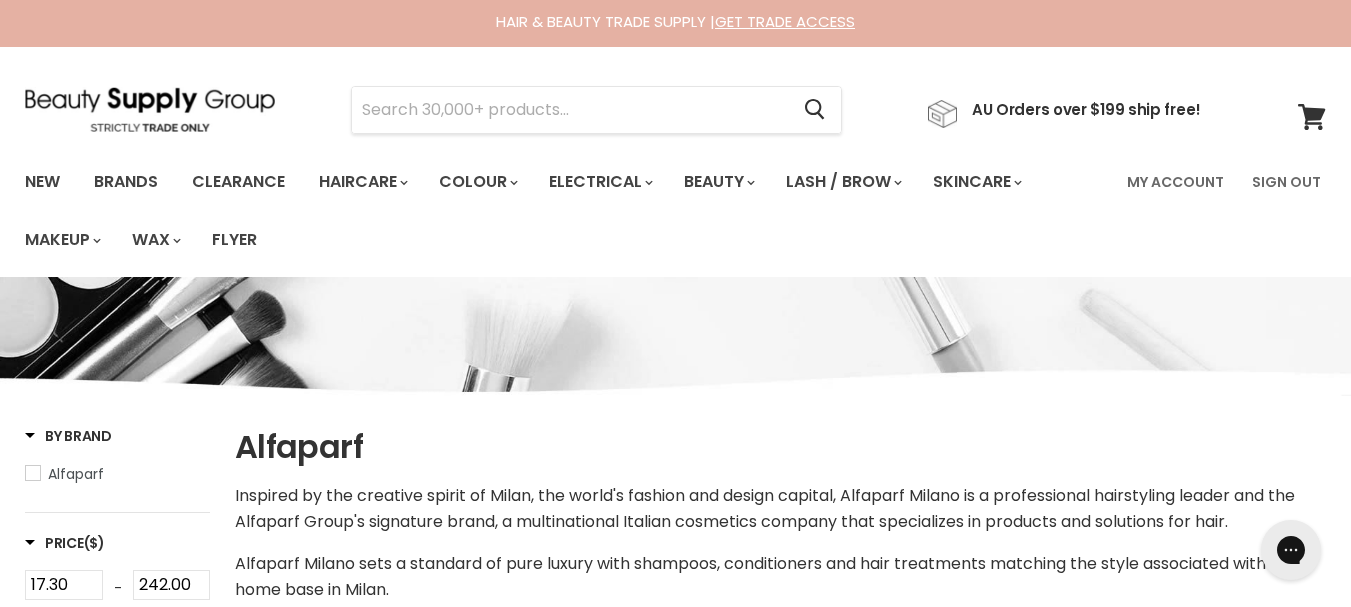 scroll, scrollTop: 0, scrollLeft: 0, axis: both 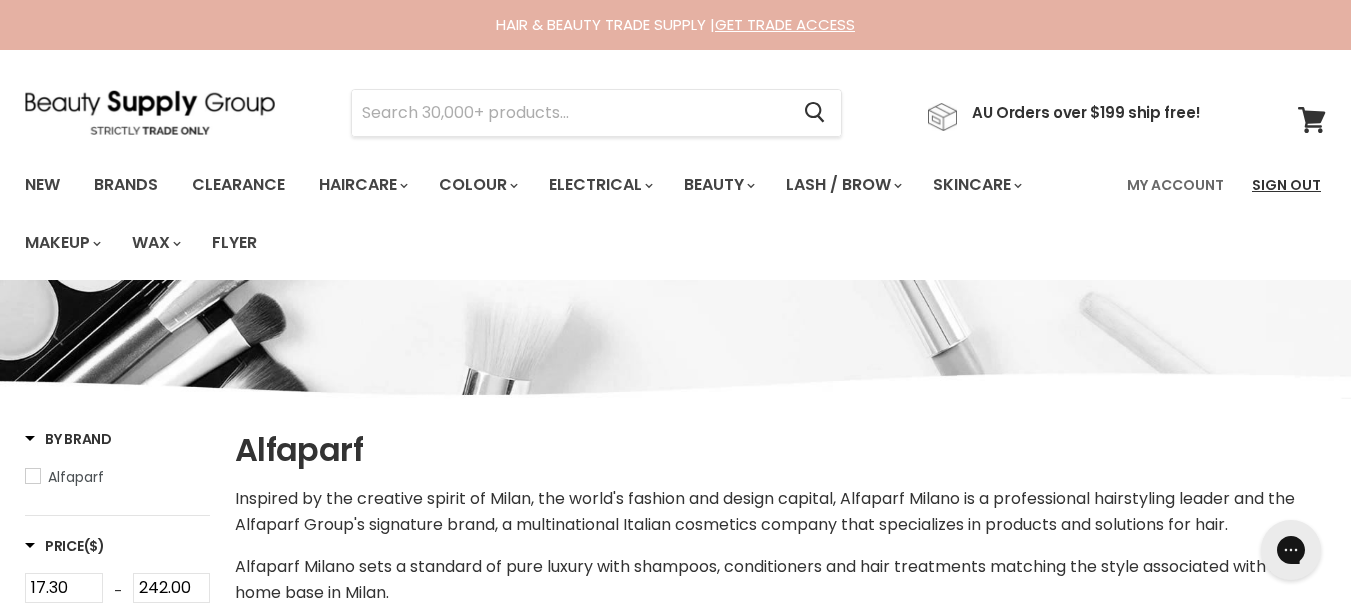 click on "Sign Out" at bounding box center (1286, 185) 